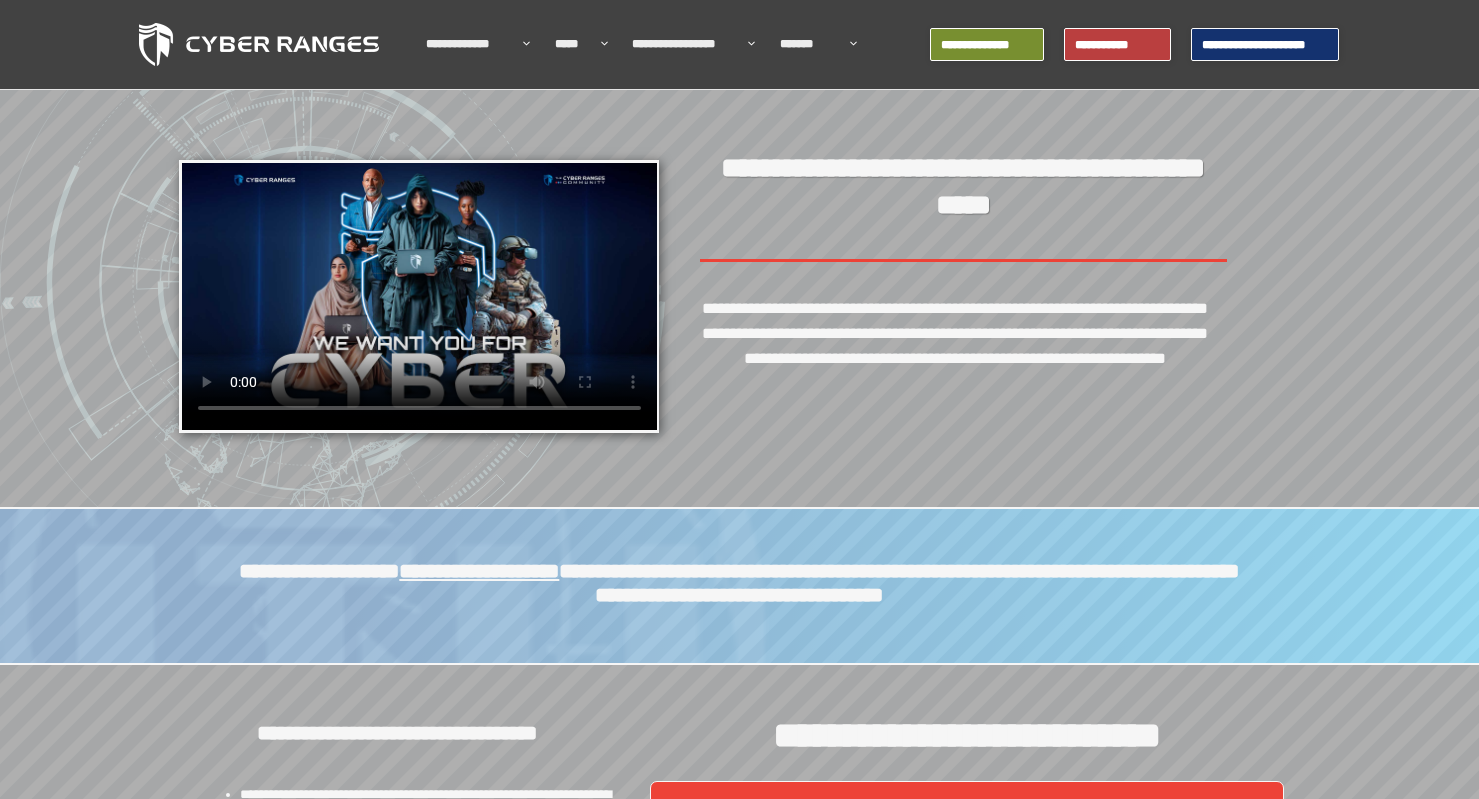 scroll, scrollTop: 0, scrollLeft: 0, axis: both 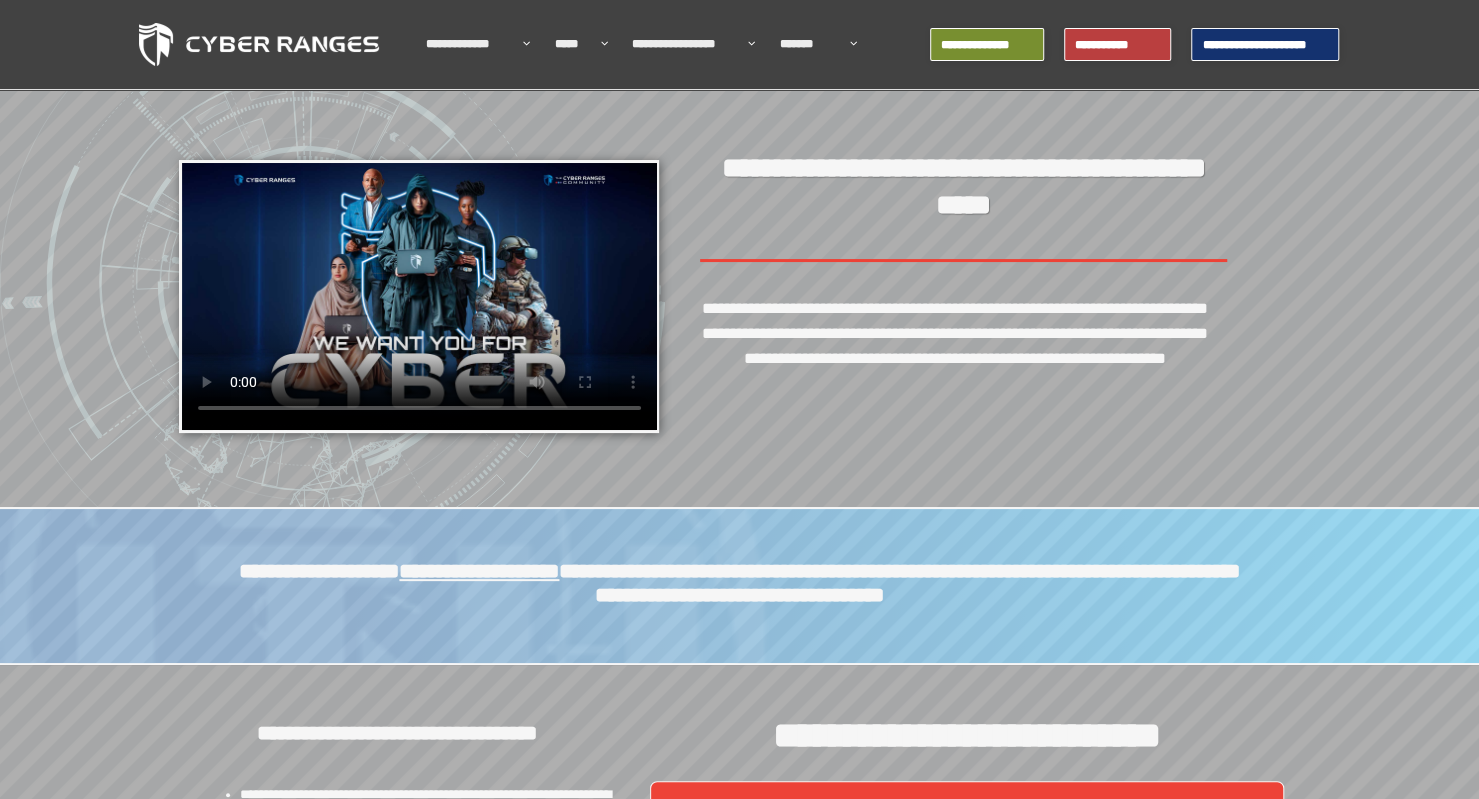 click on "**********" at bounding box center [1265, 44] 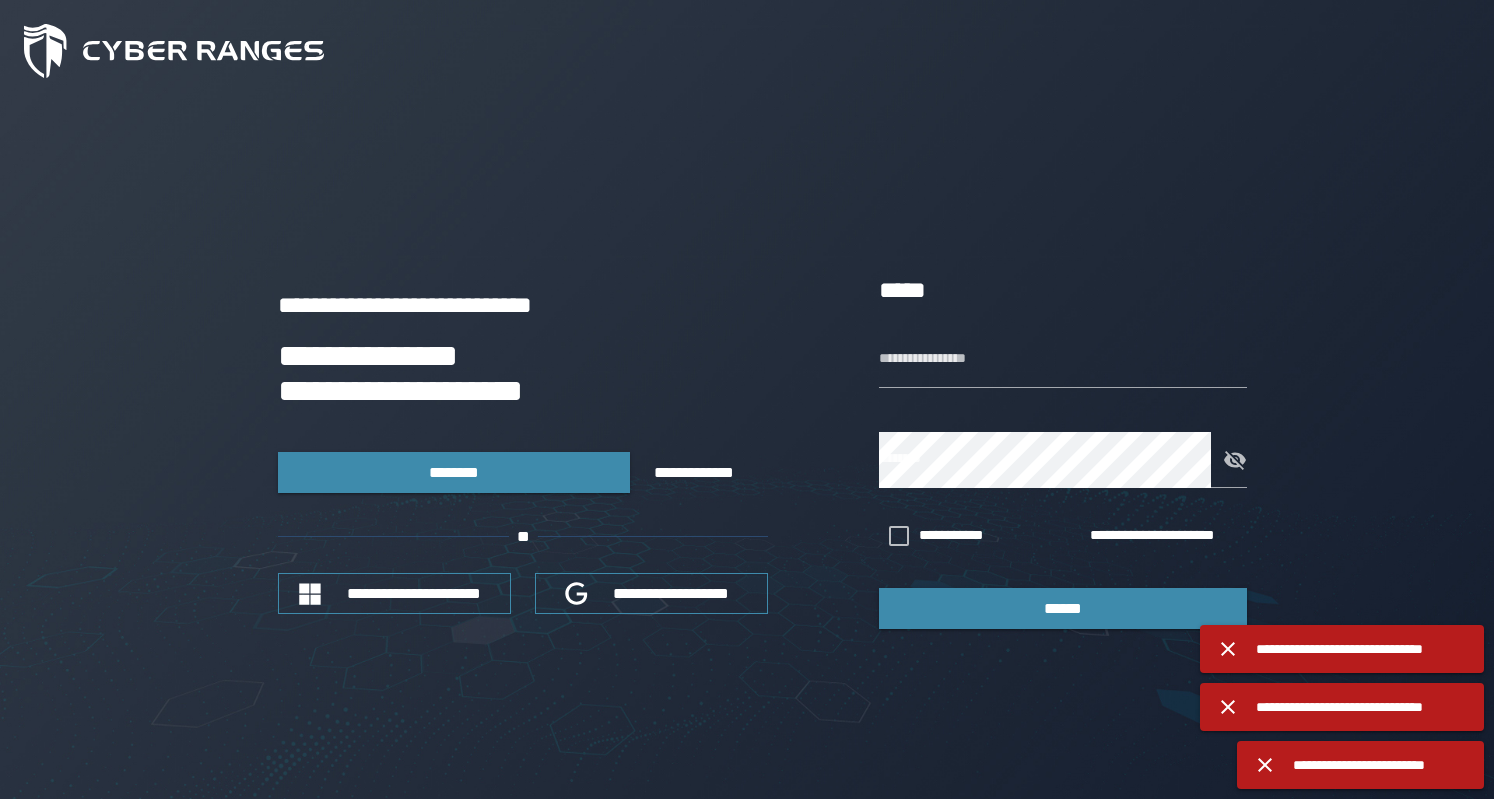 scroll, scrollTop: 0, scrollLeft: 0, axis: both 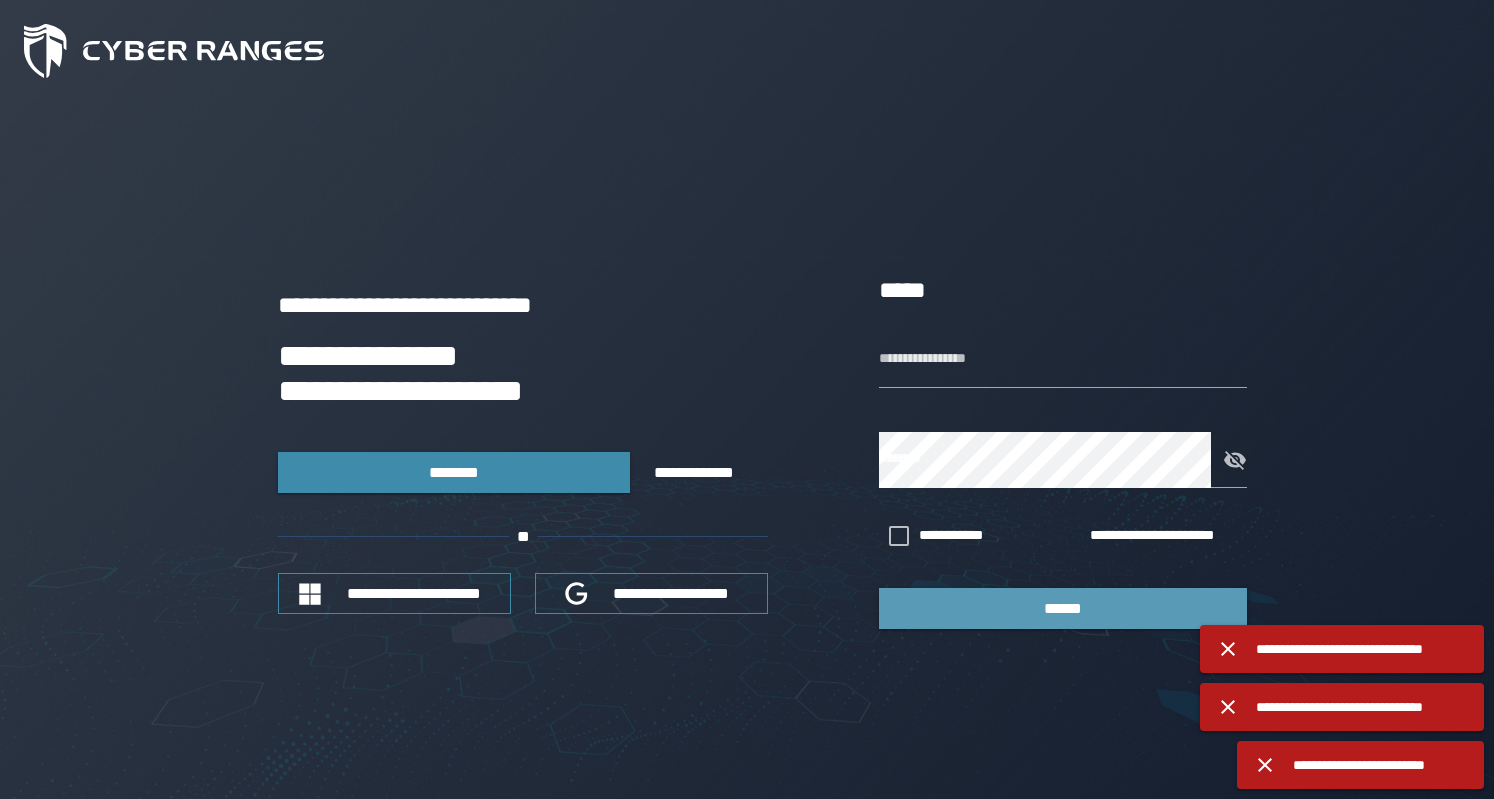type on "**********" 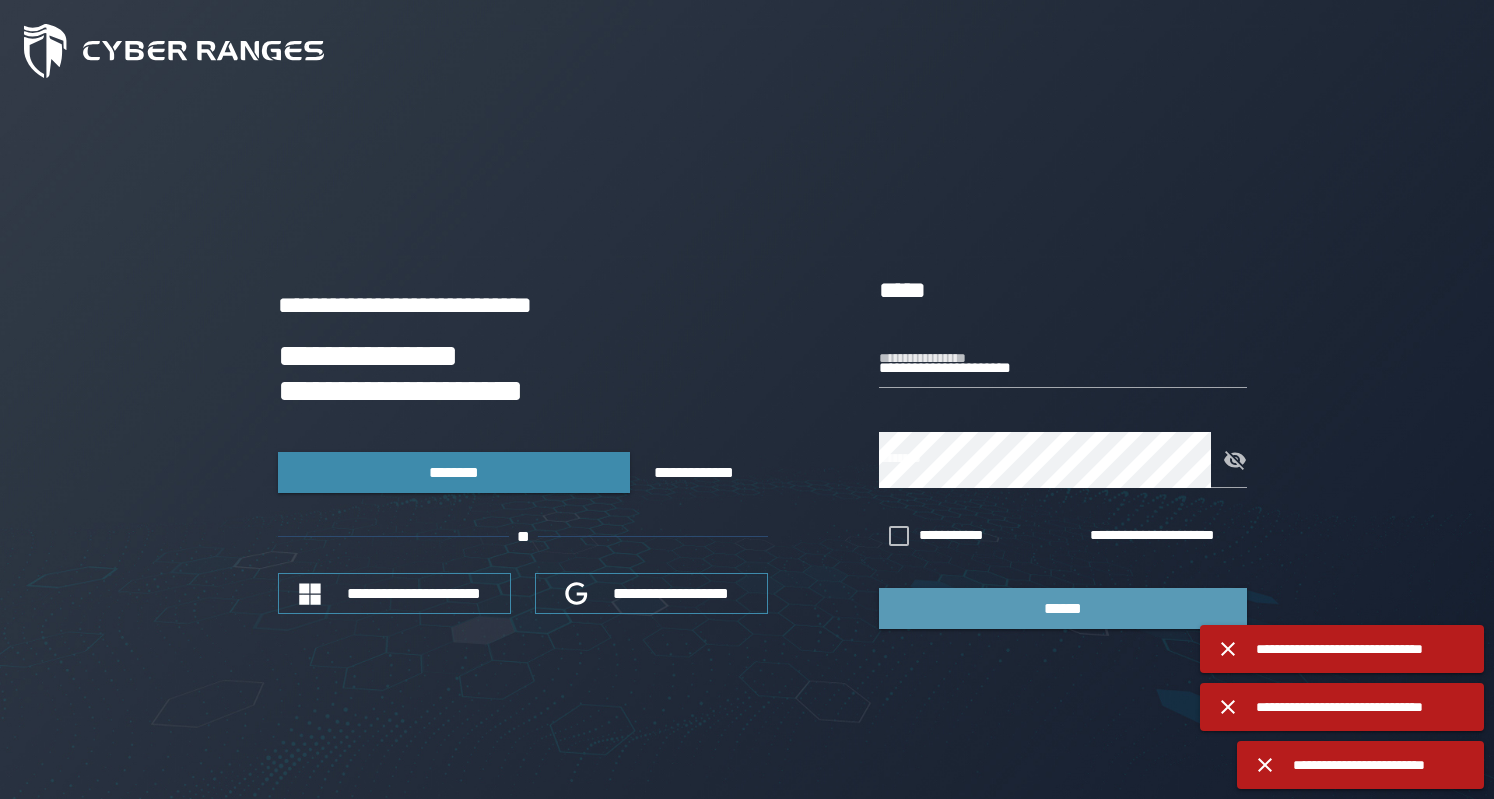 click on "******" at bounding box center (1063, 608) 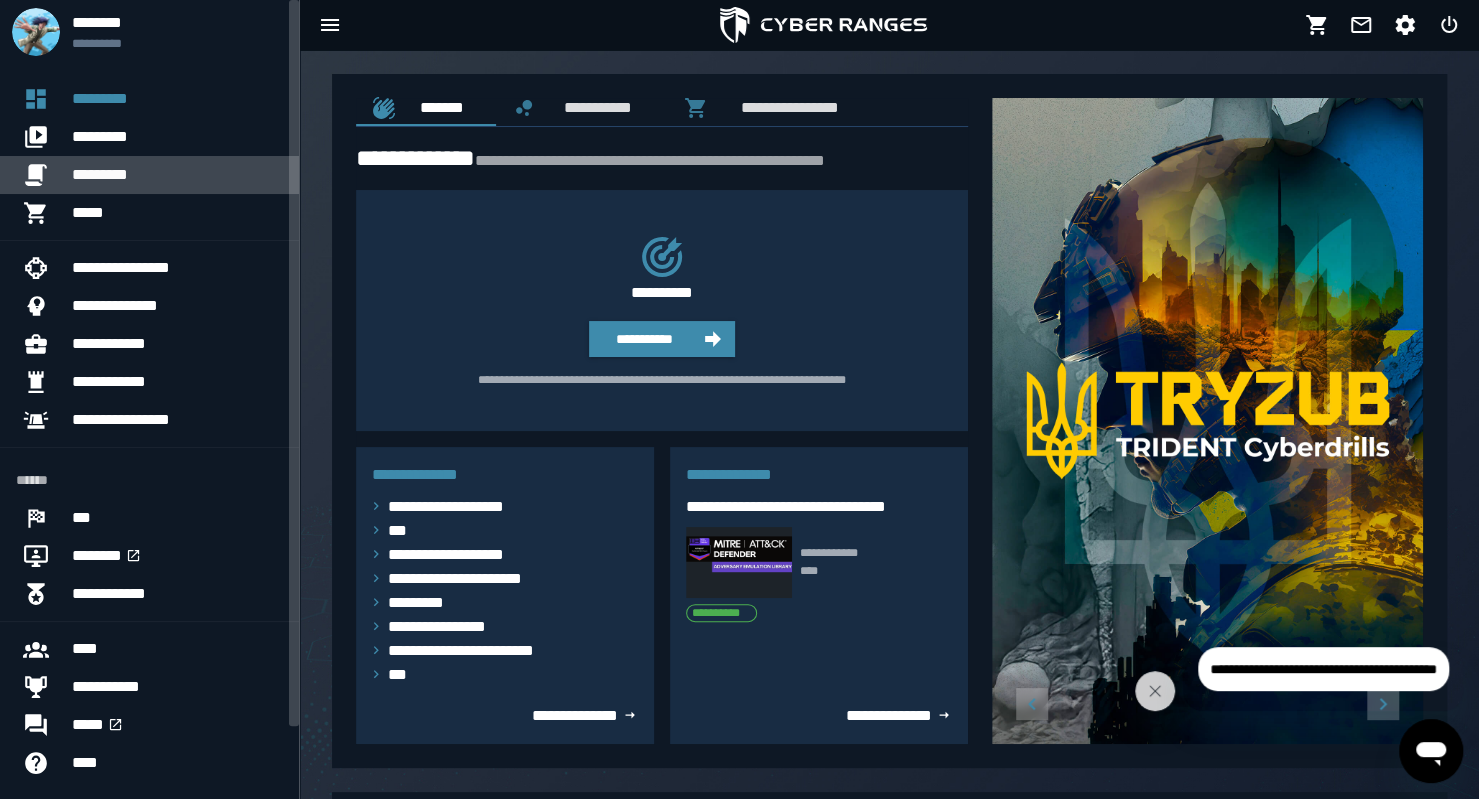 click on "*********" at bounding box center [177, 175] 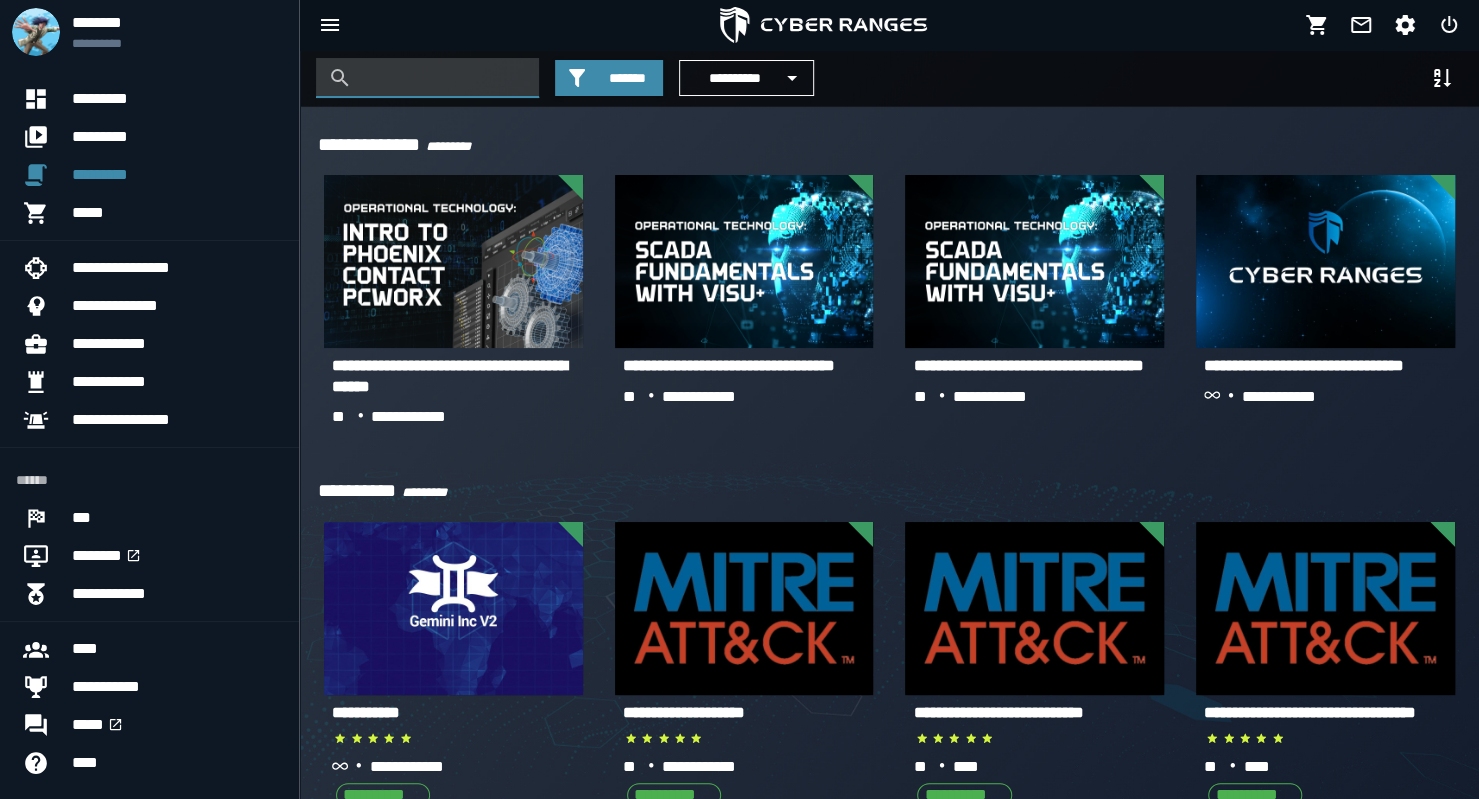 click at bounding box center (442, 78) 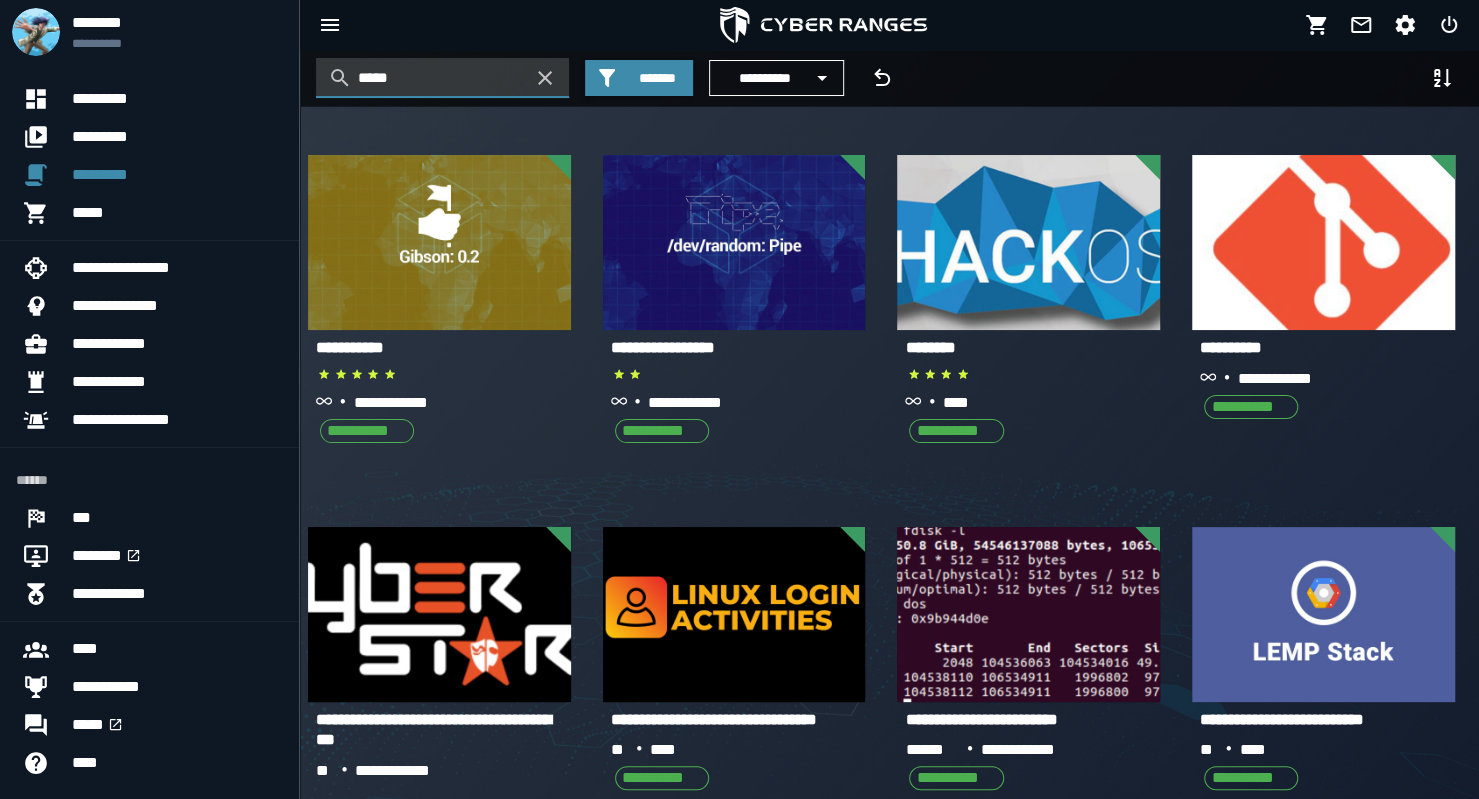 type on "*****" 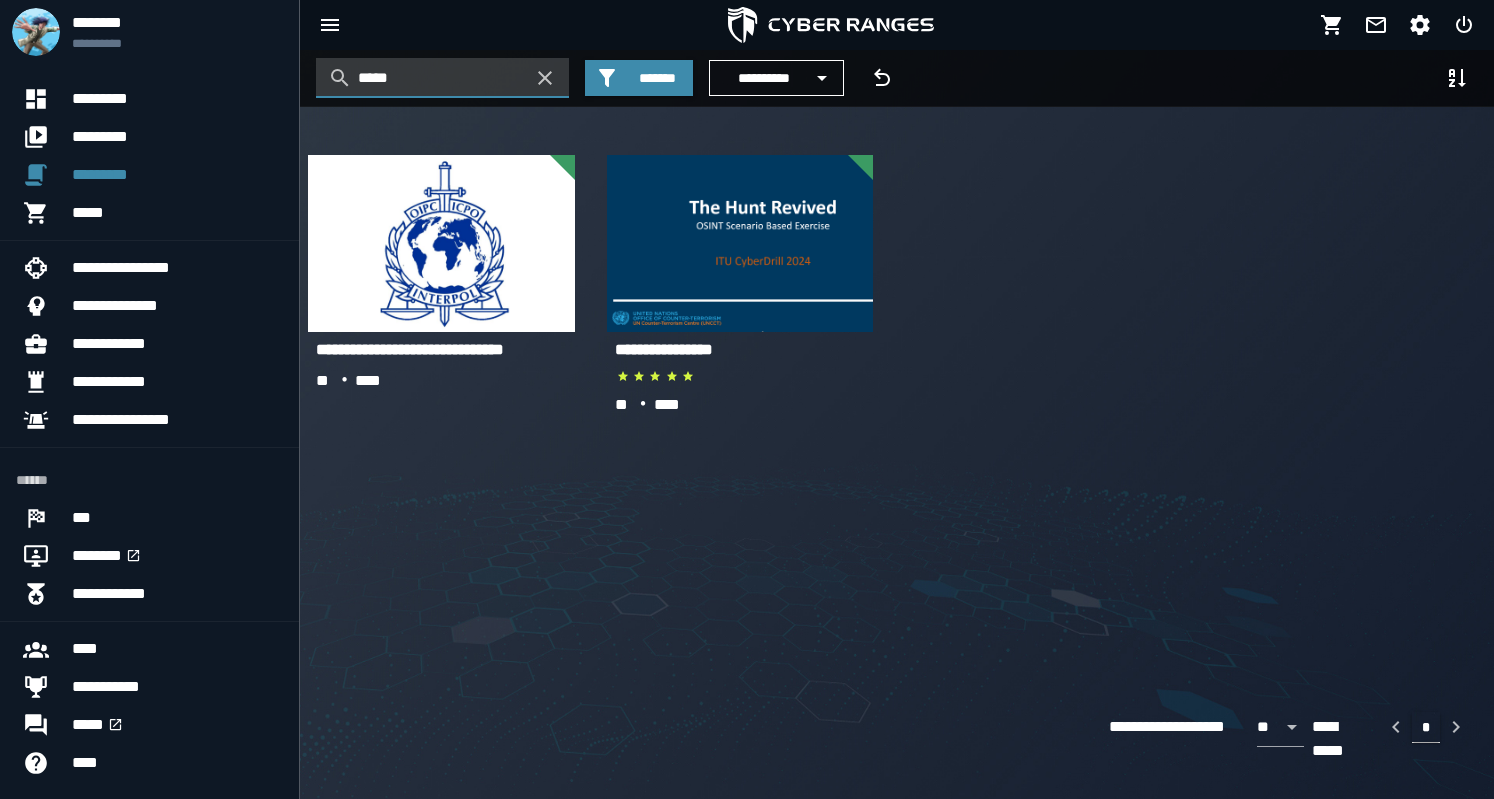 click on "**********" at bounding box center (410, 349) 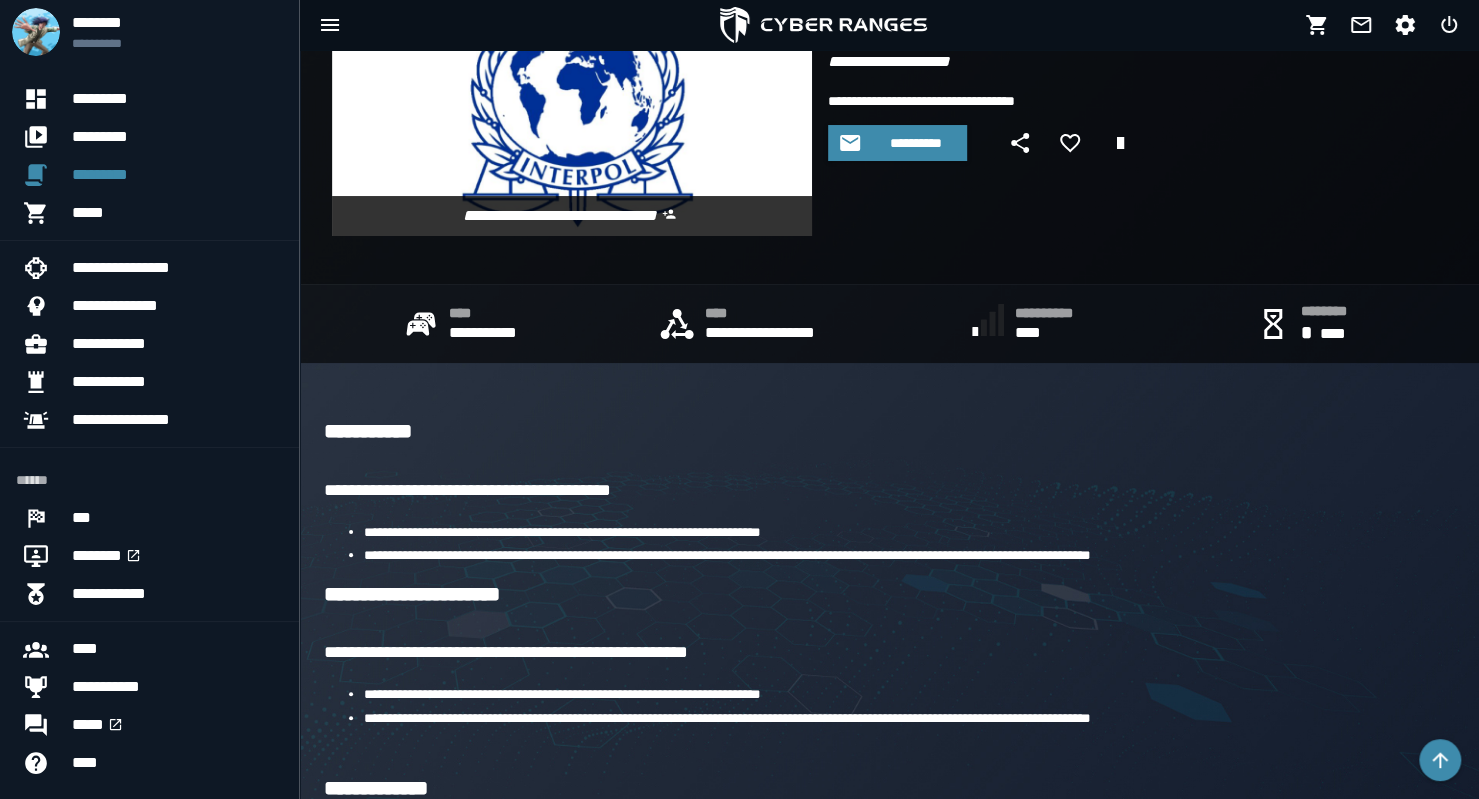 scroll, scrollTop: 0, scrollLeft: 0, axis: both 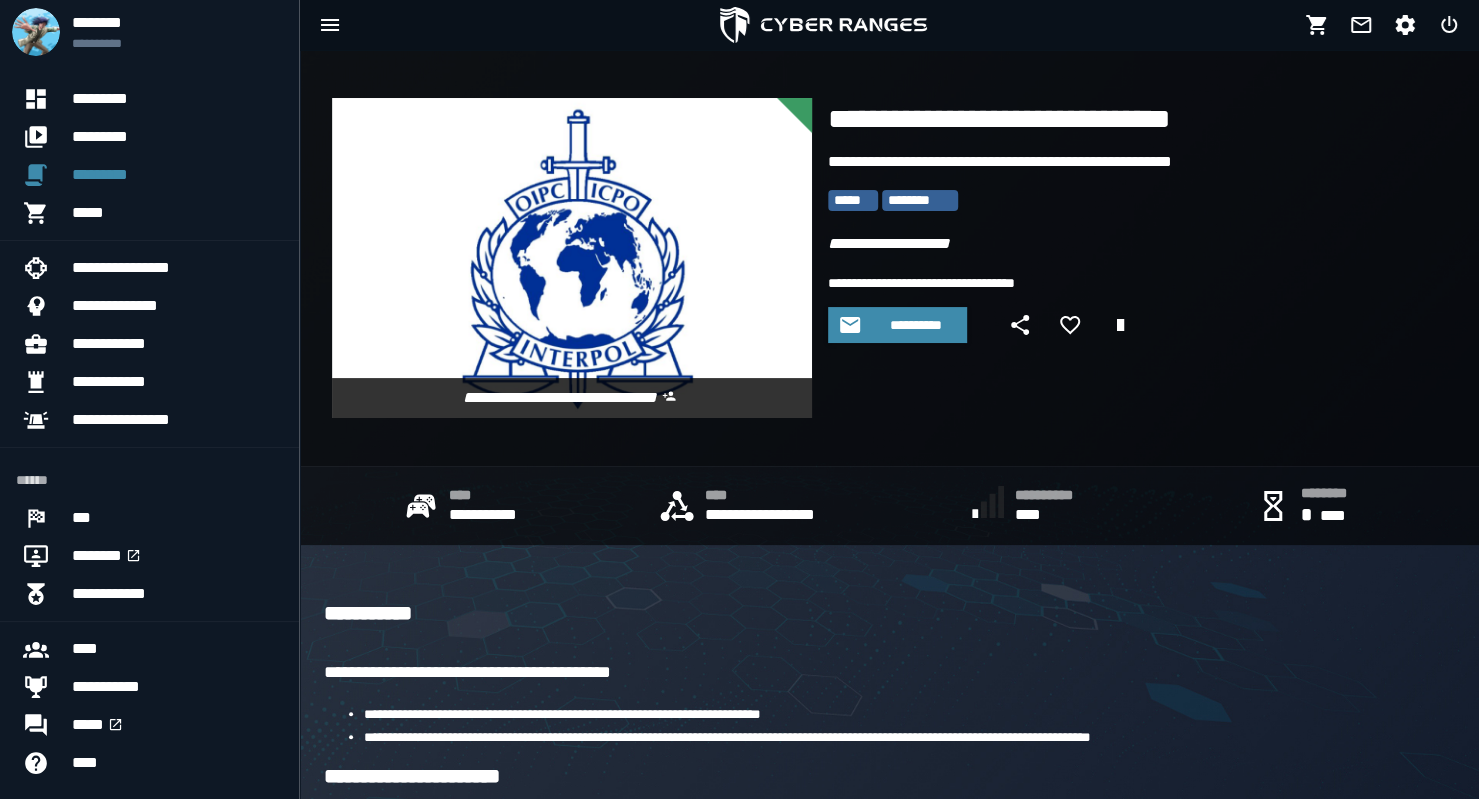 click on "**********" at bounding box center [1039, 119] 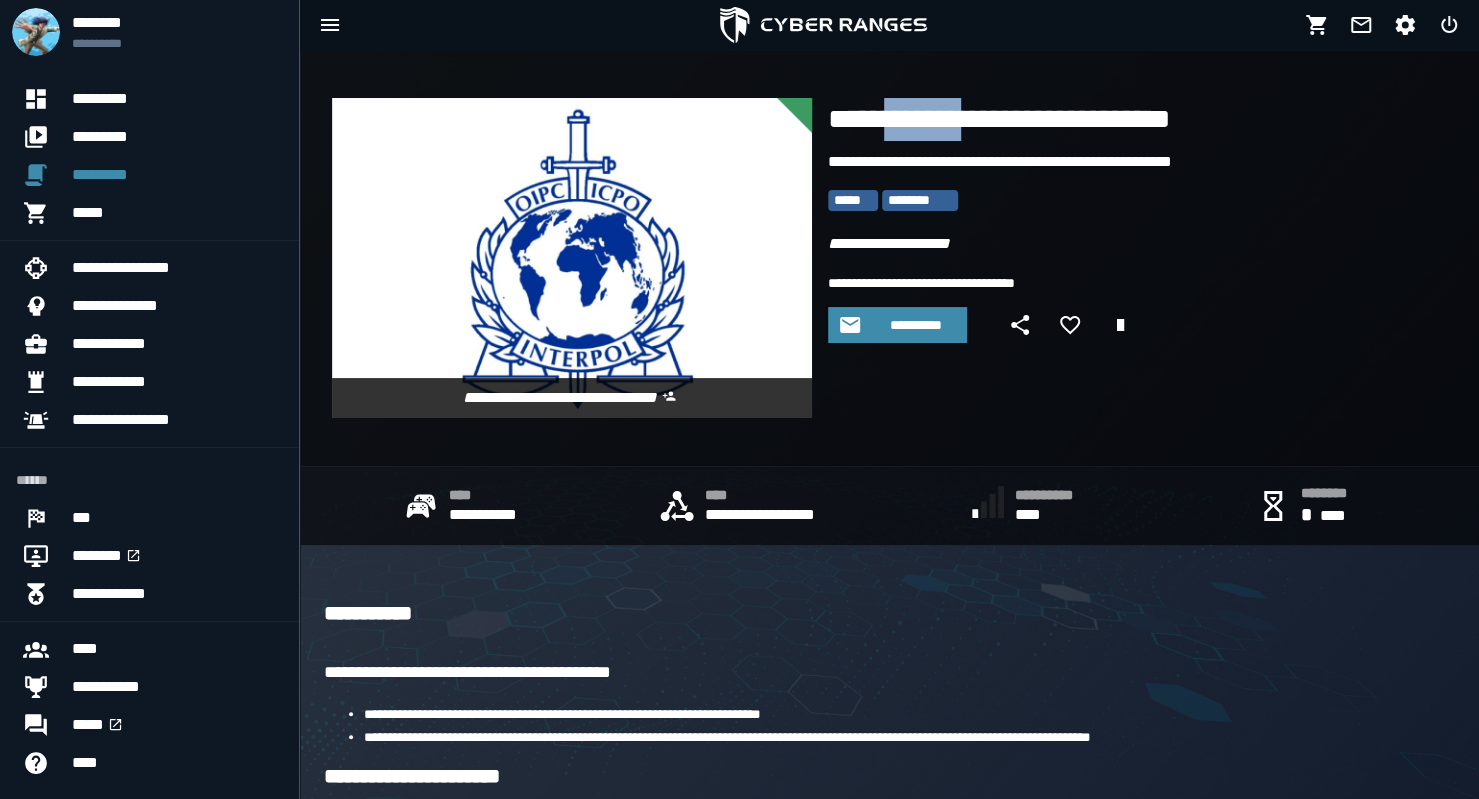 click on "**********" at bounding box center (1039, 119) 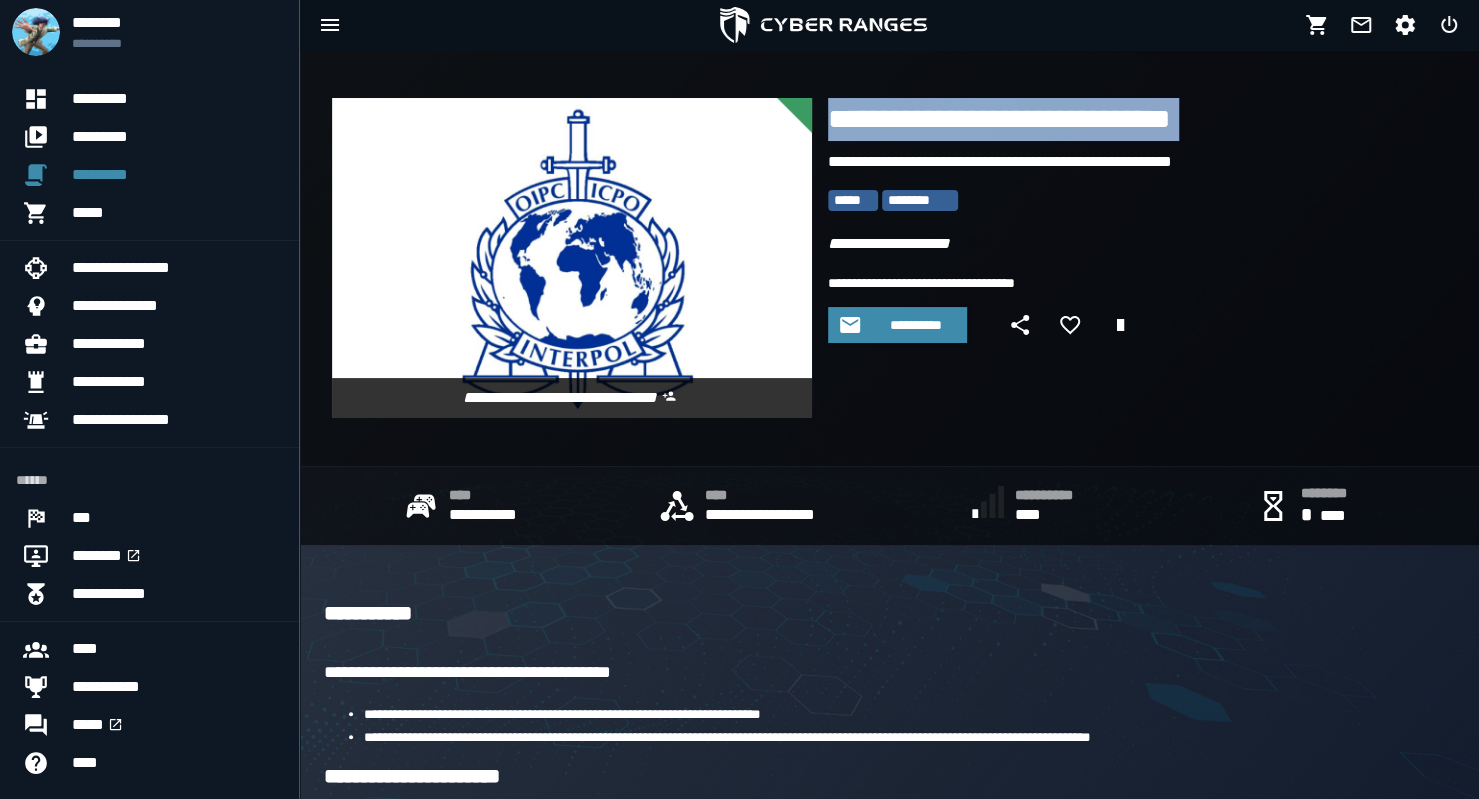 click on "**********" at bounding box center [1039, 119] 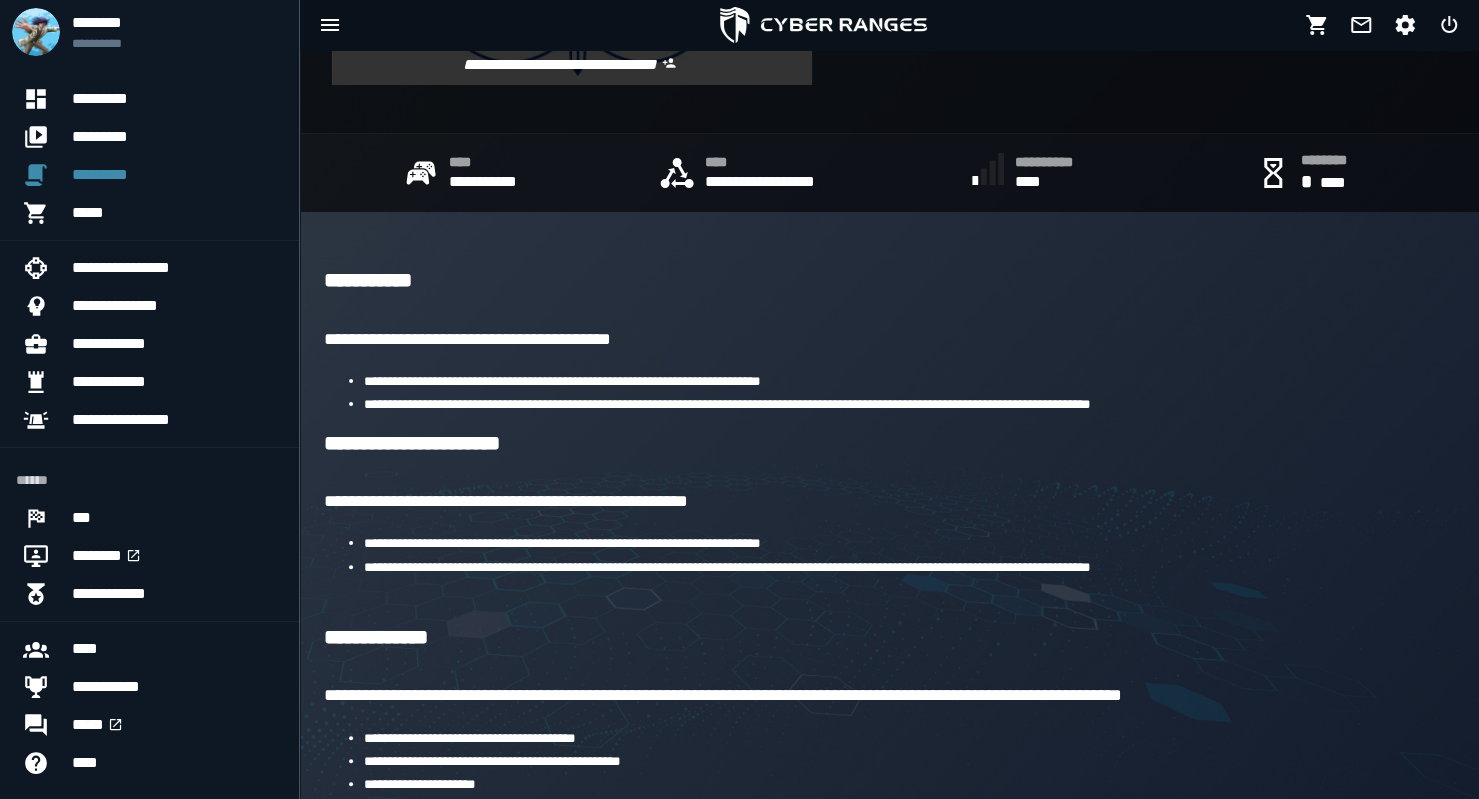 scroll, scrollTop: 0, scrollLeft: 0, axis: both 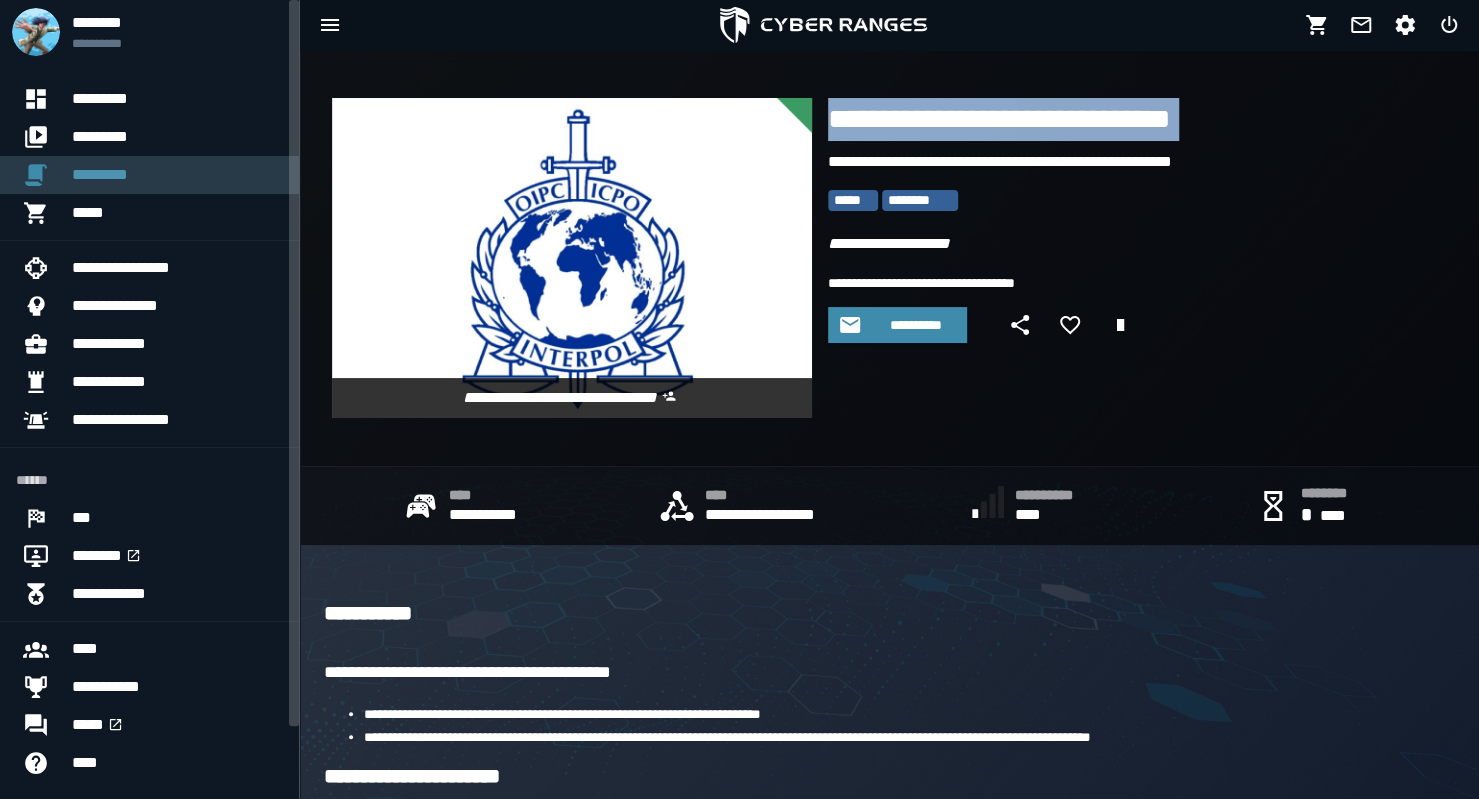 click on "*********" at bounding box center [177, 175] 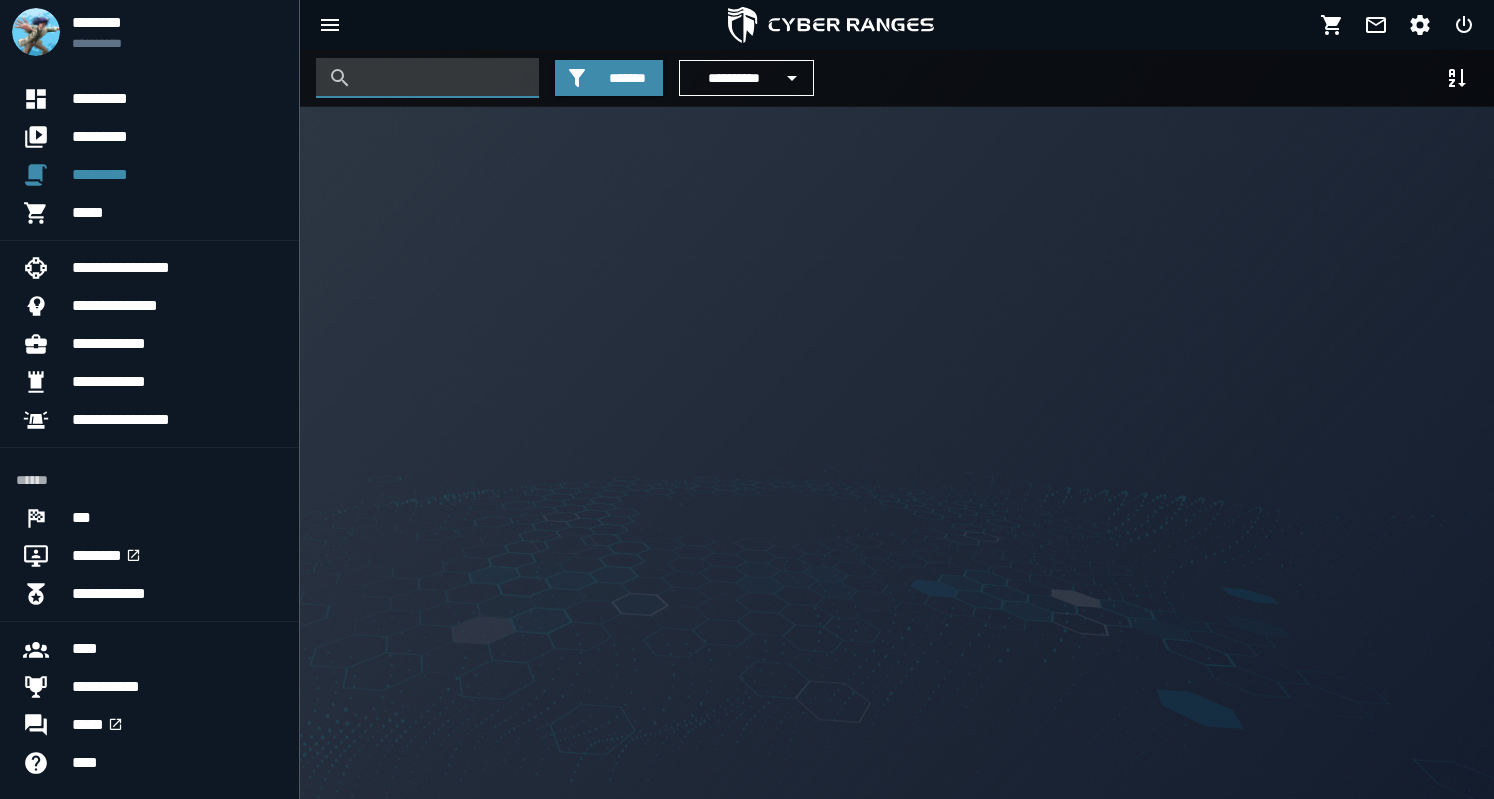click at bounding box center [442, 78] 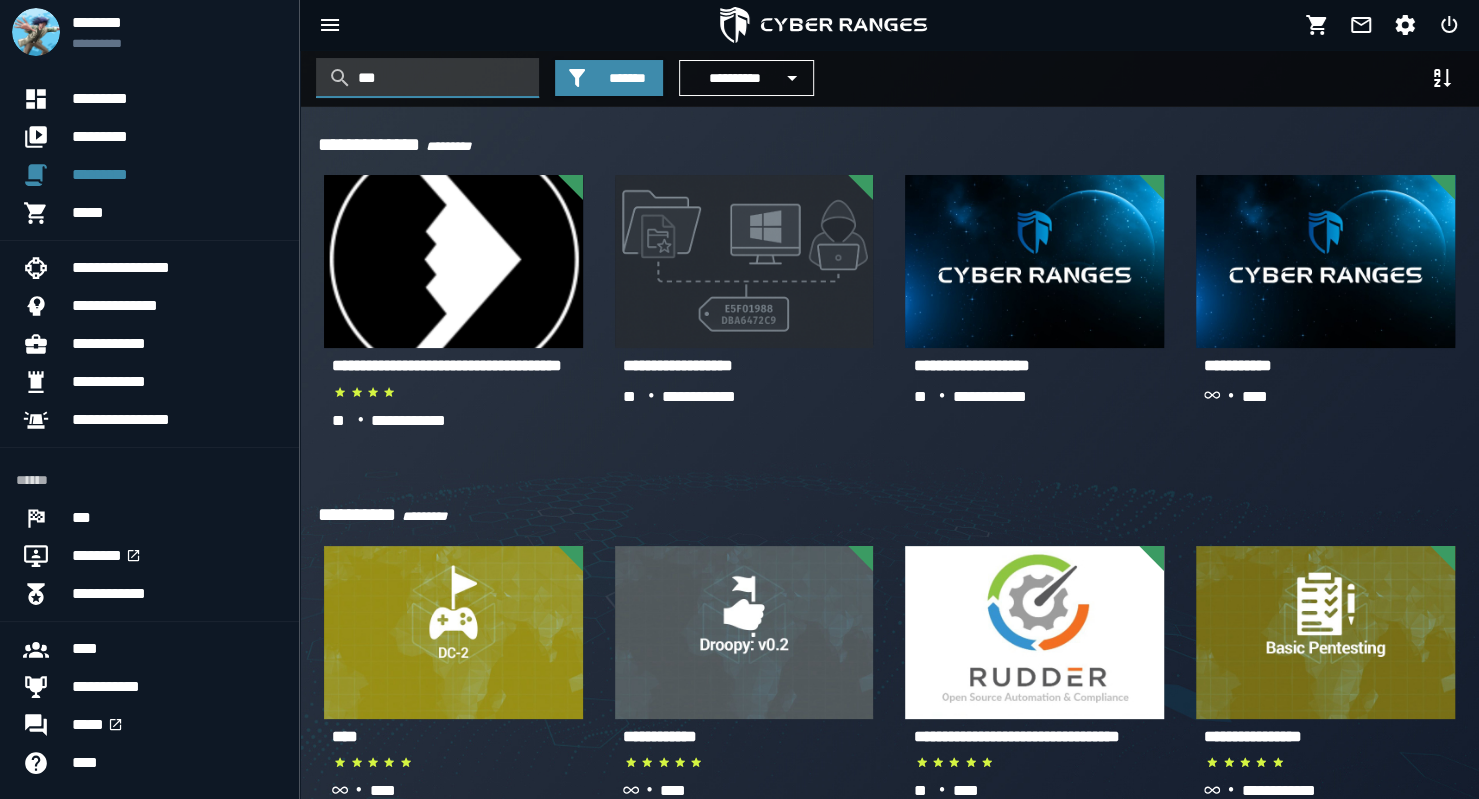 type on "***" 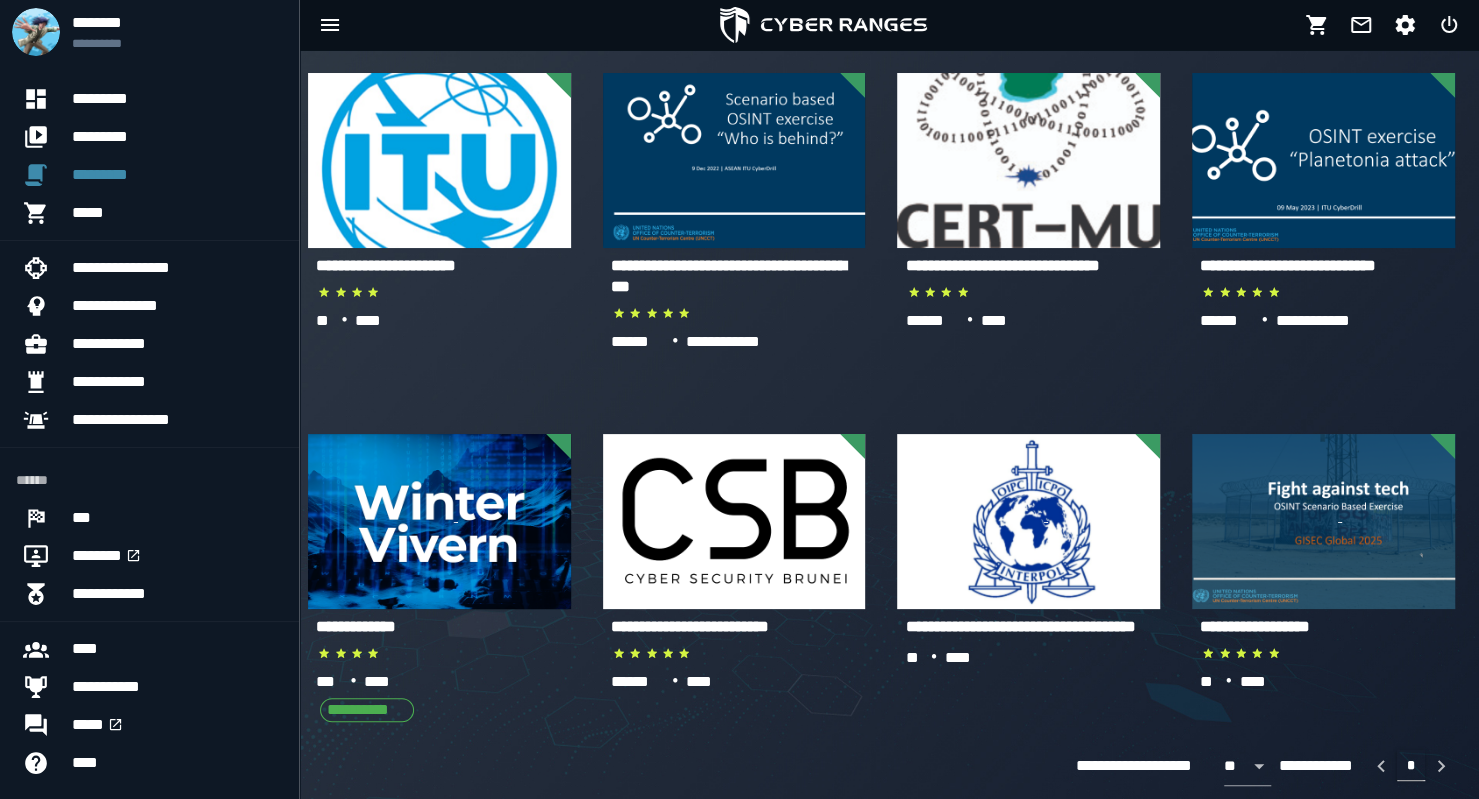 scroll, scrollTop: 422, scrollLeft: 0, axis: vertical 